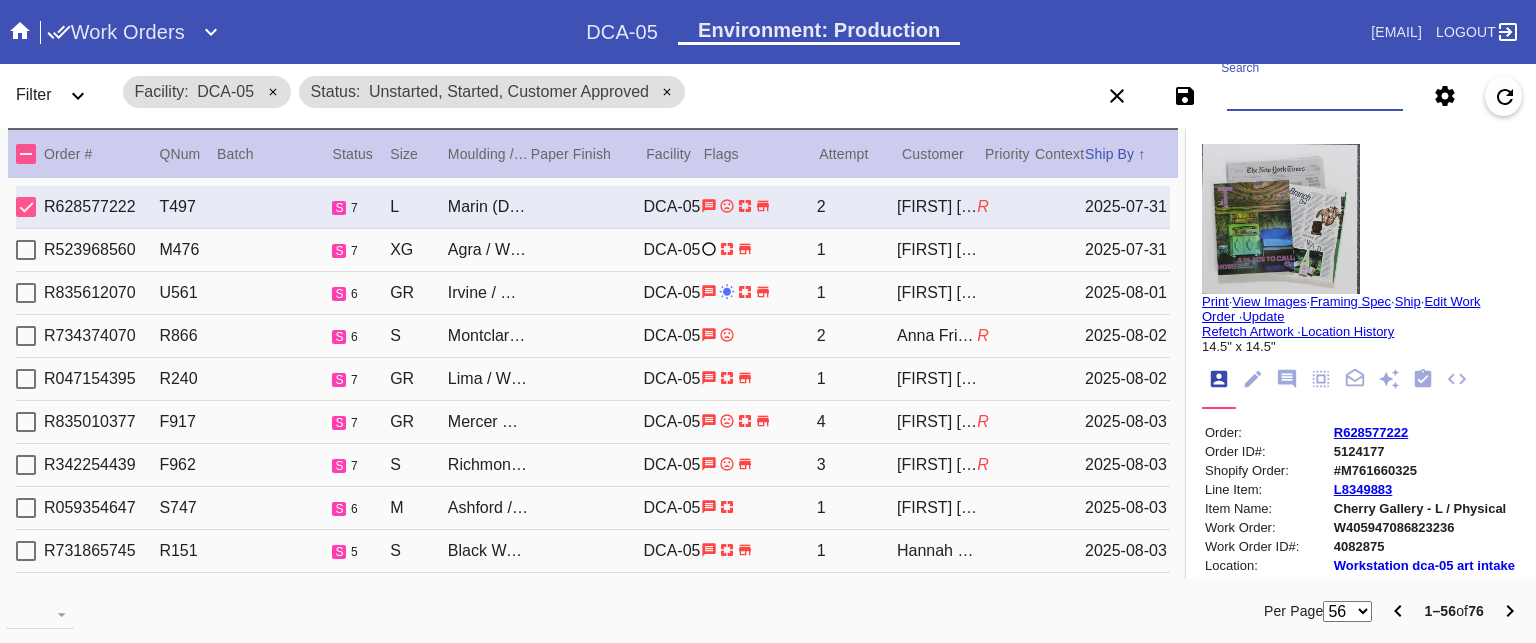 scroll, scrollTop: 0, scrollLeft: 0, axis: both 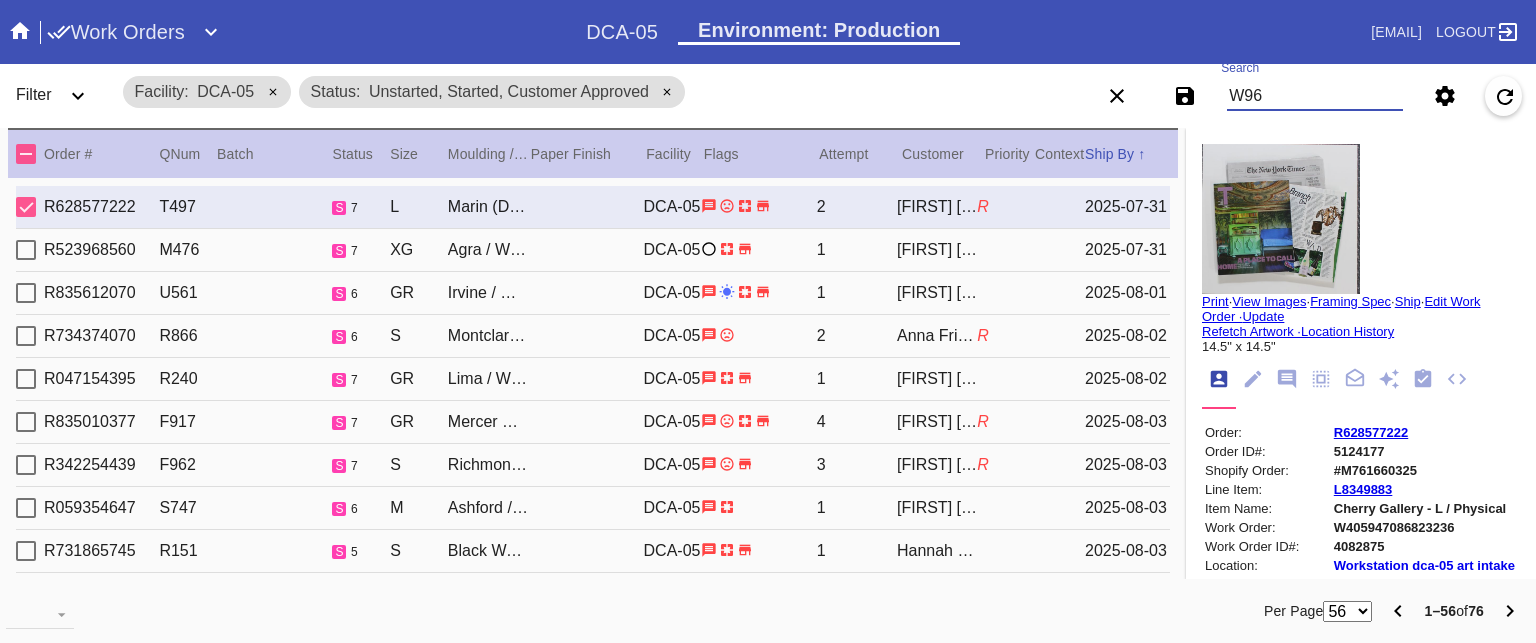 type on "W966" 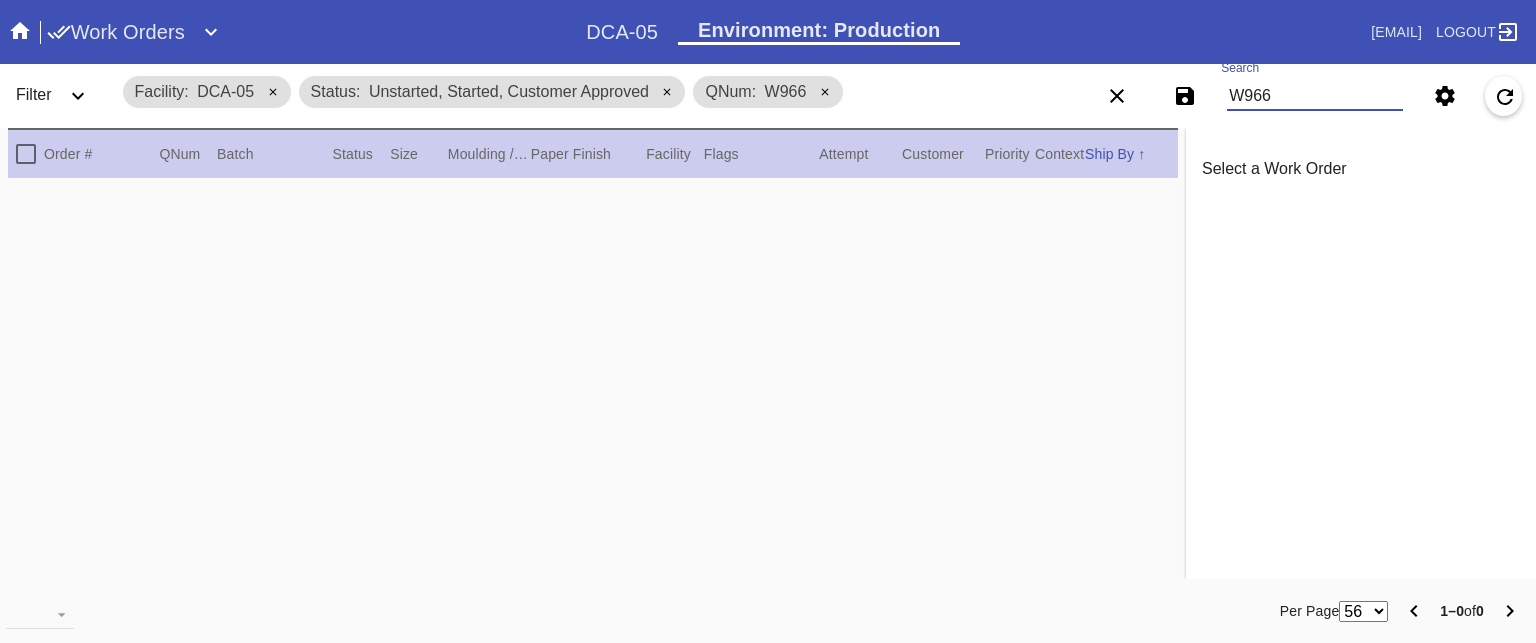 type 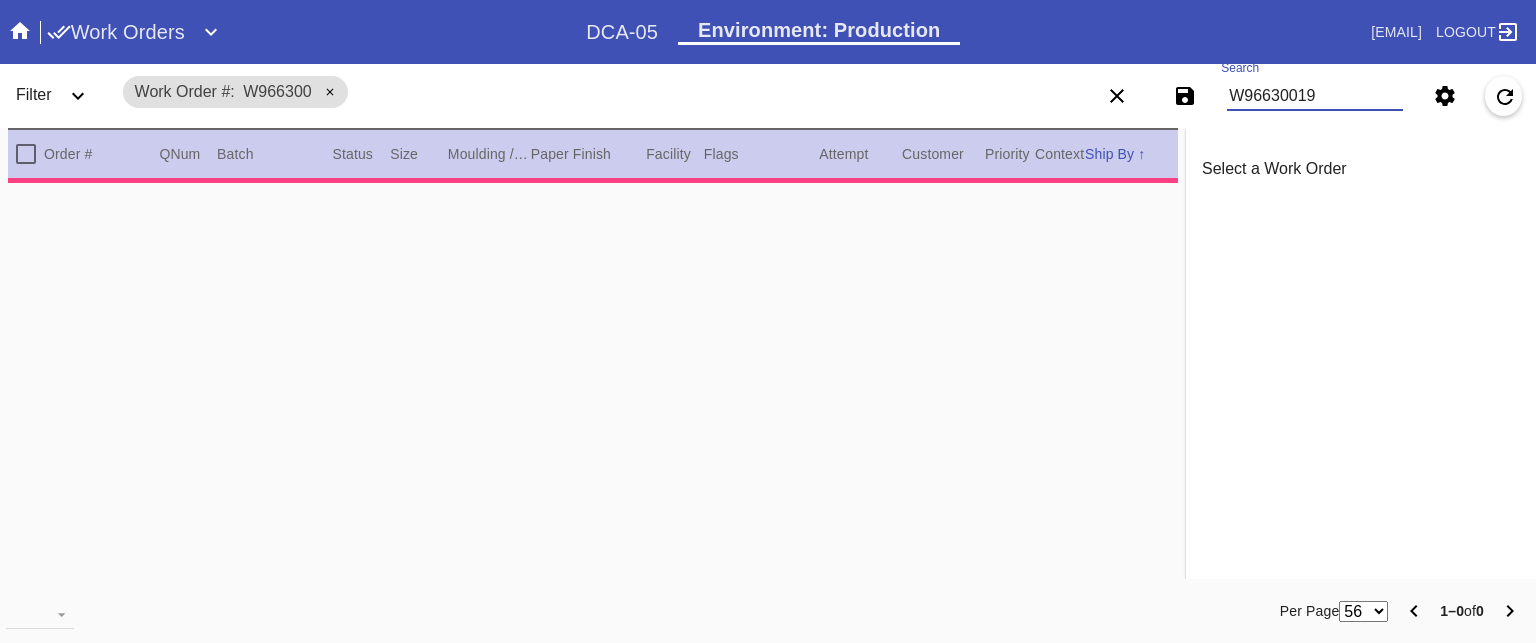 type on "W966300193" 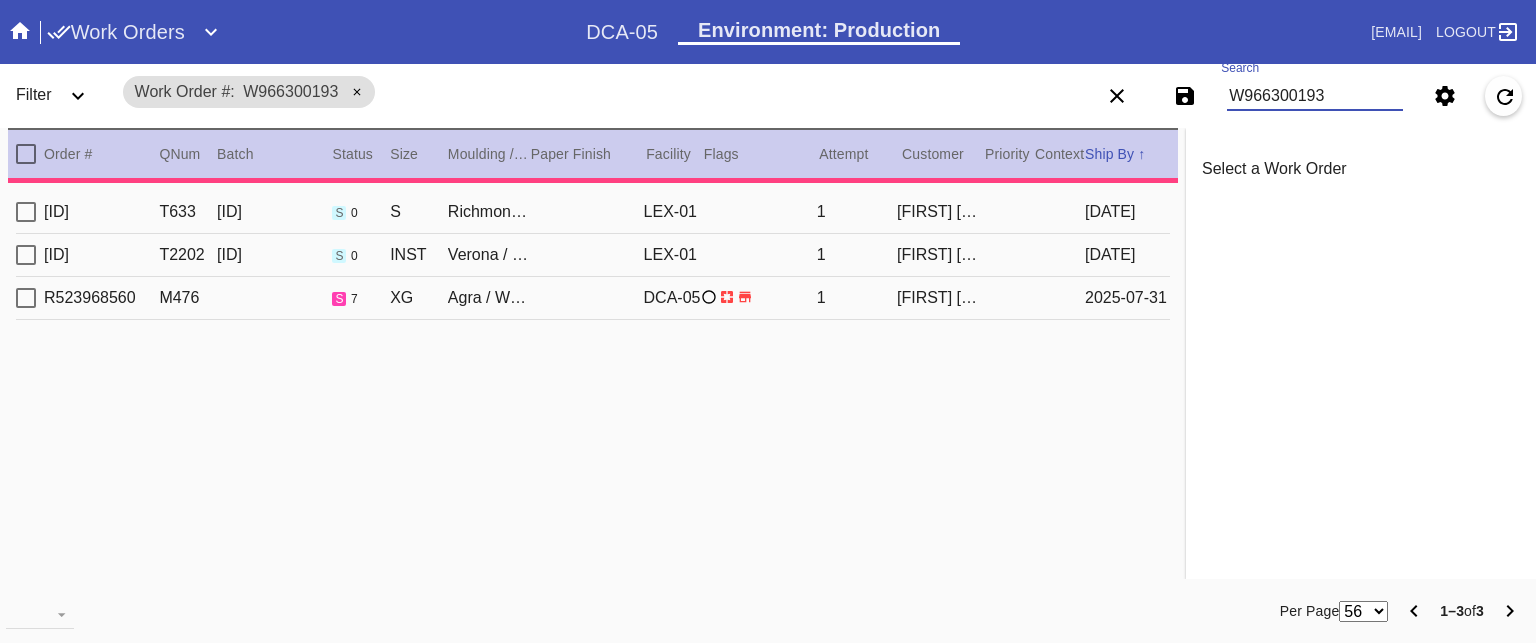 type on "1.5" 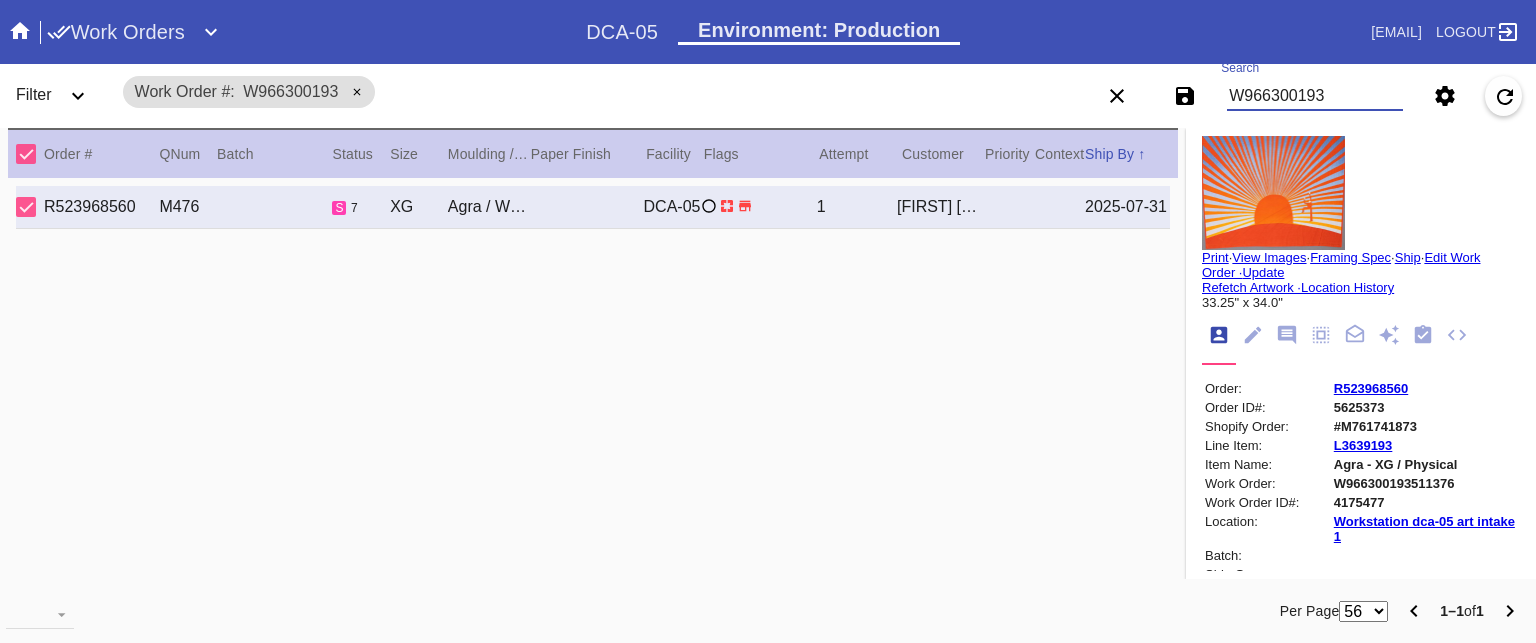 scroll, scrollTop: 0, scrollLeft: 0, axis: both 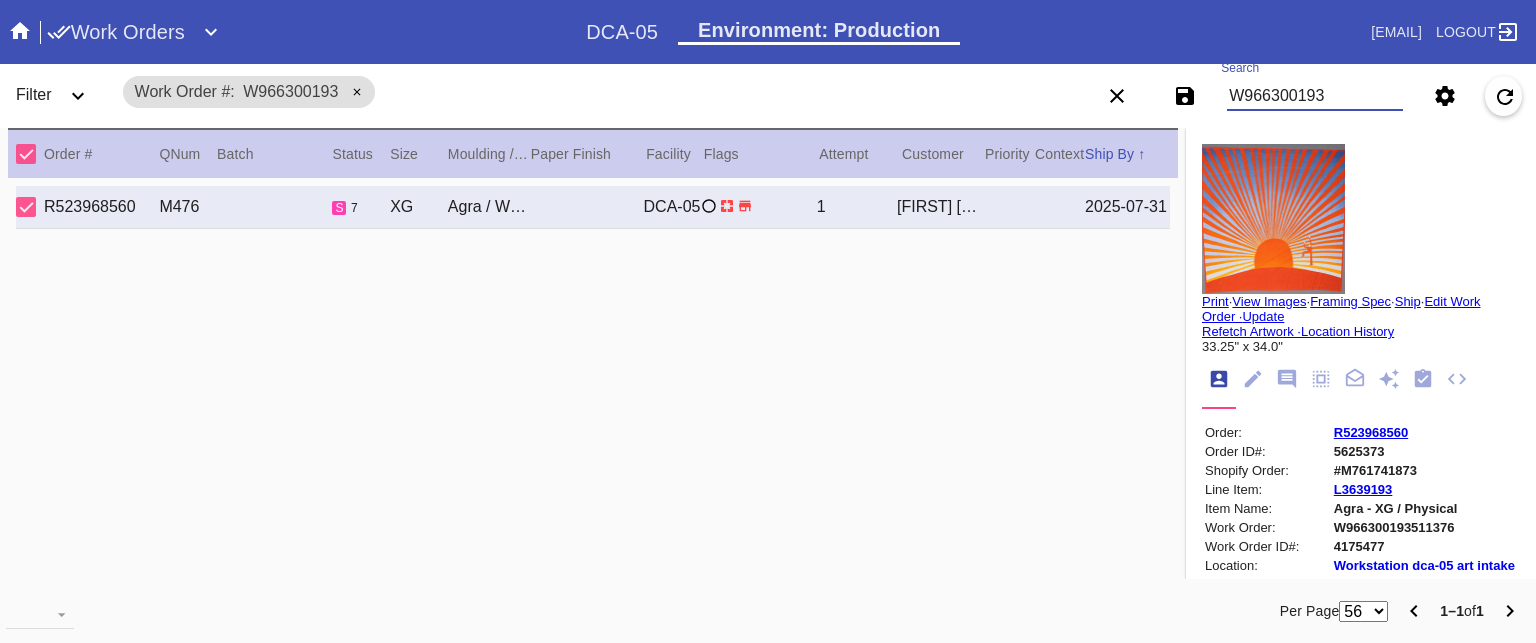 click on "W966300193" at bounding box center [1315, 96] 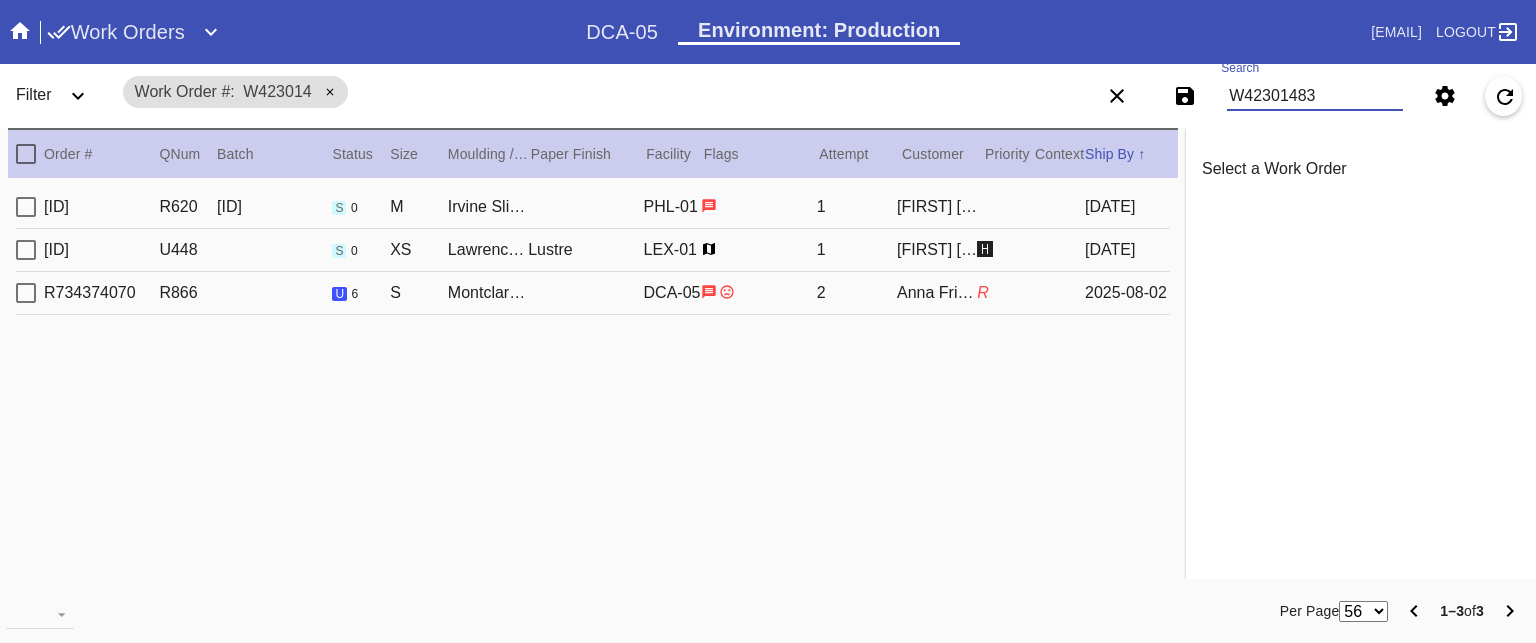 type on "W423014838" 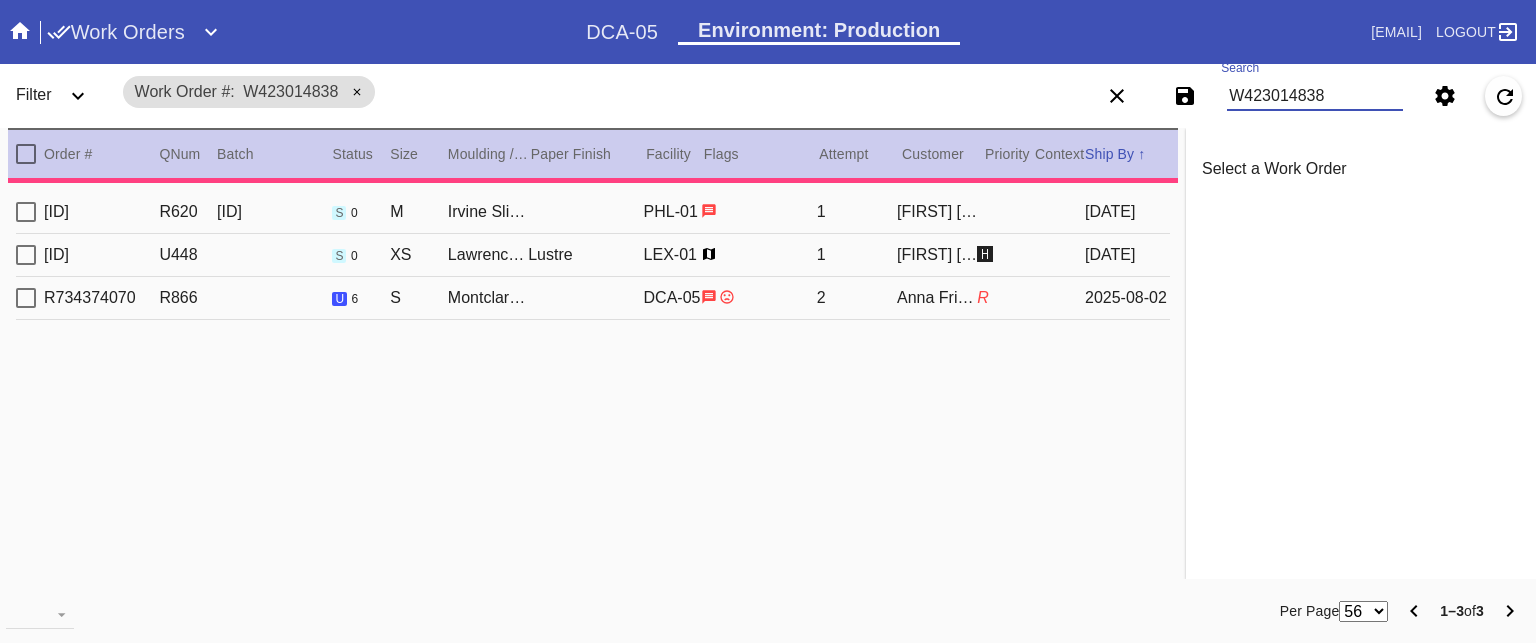 type on "1.5" 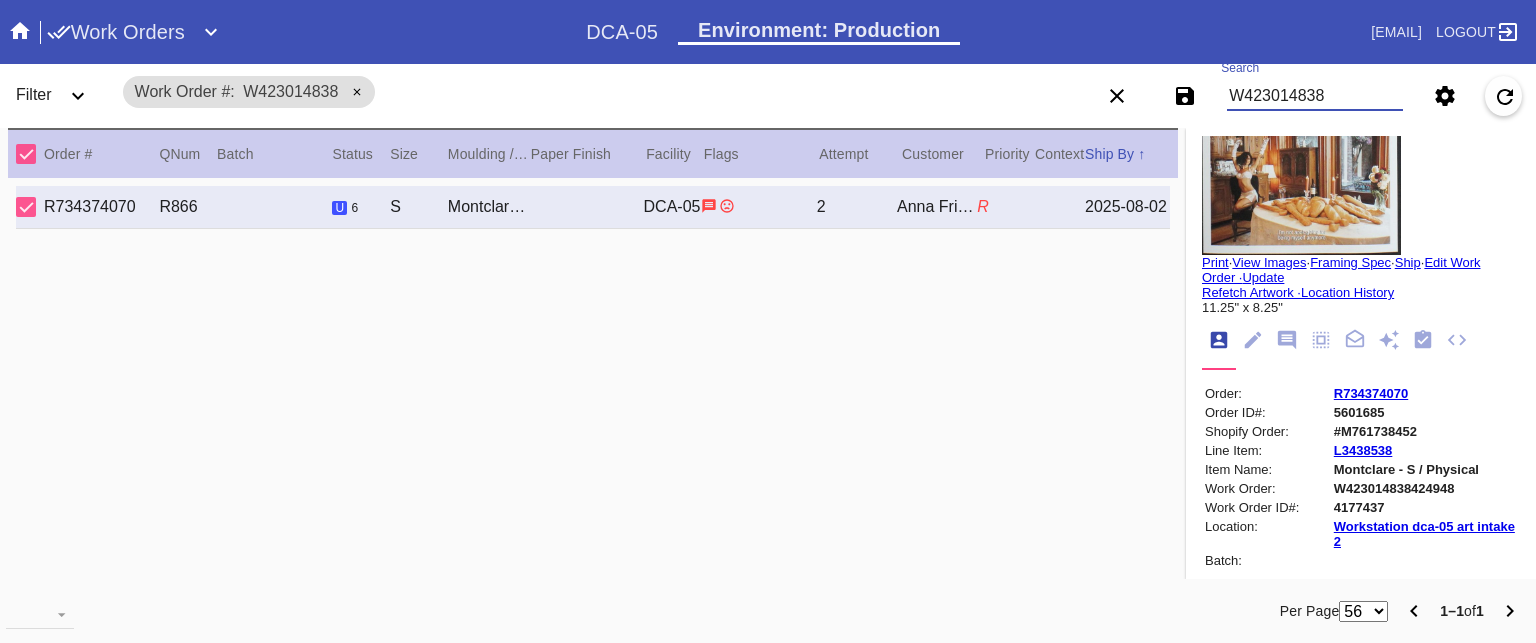 scroll, scrollTop: 38, scrollLeft: 0, axis: vertical 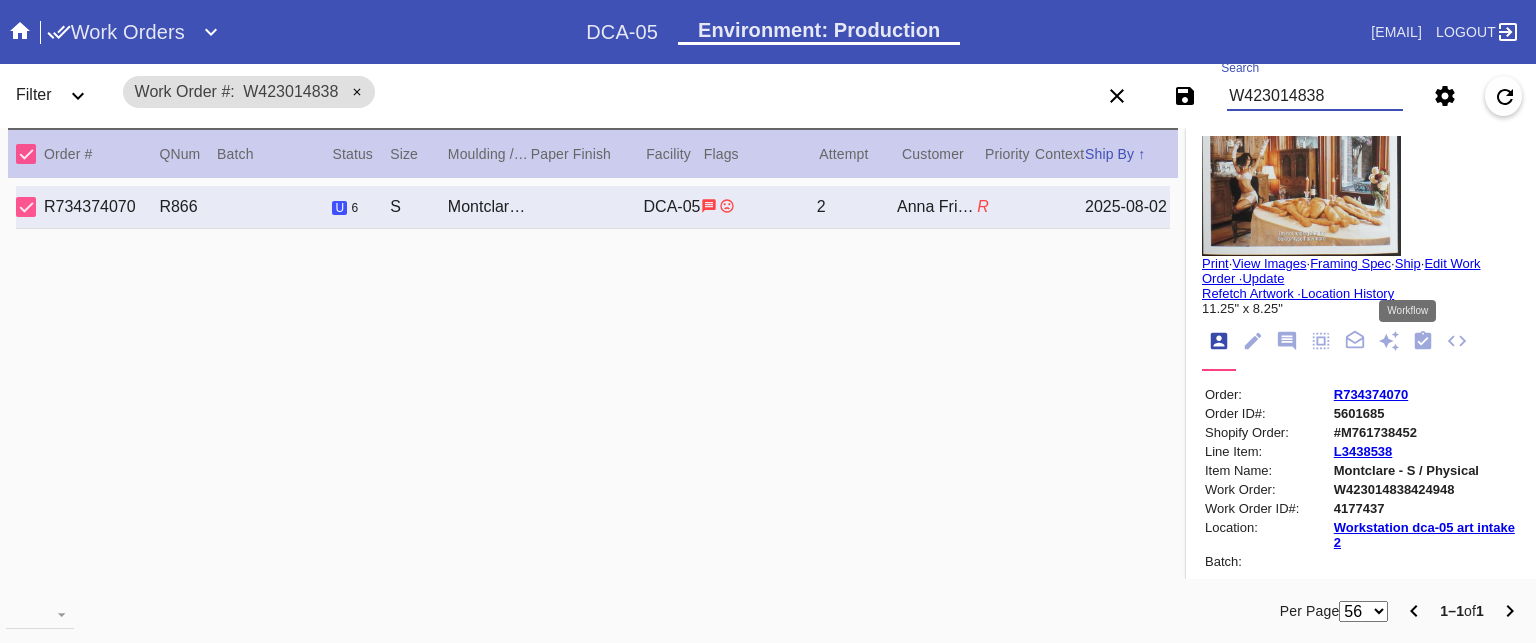 type on "W423014838" 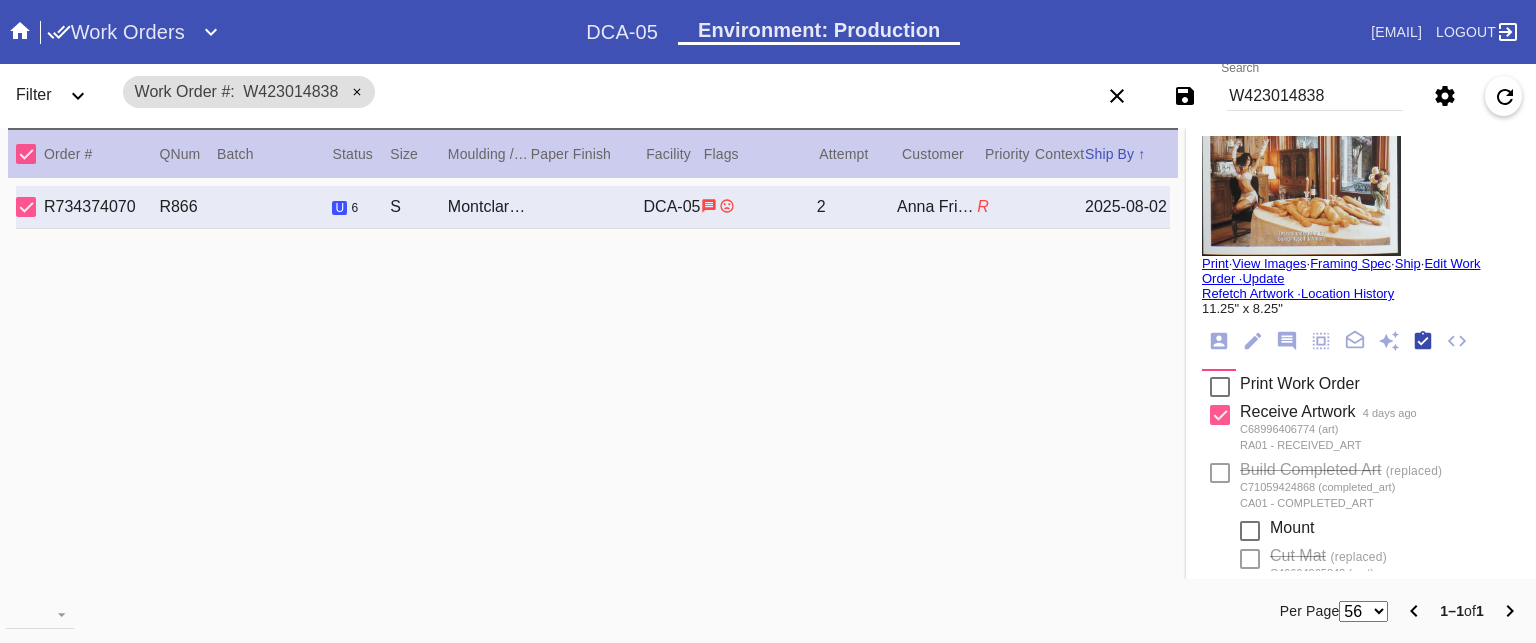 scroll, scrollTop: 321, scrollLeft: 0, axis: vertical 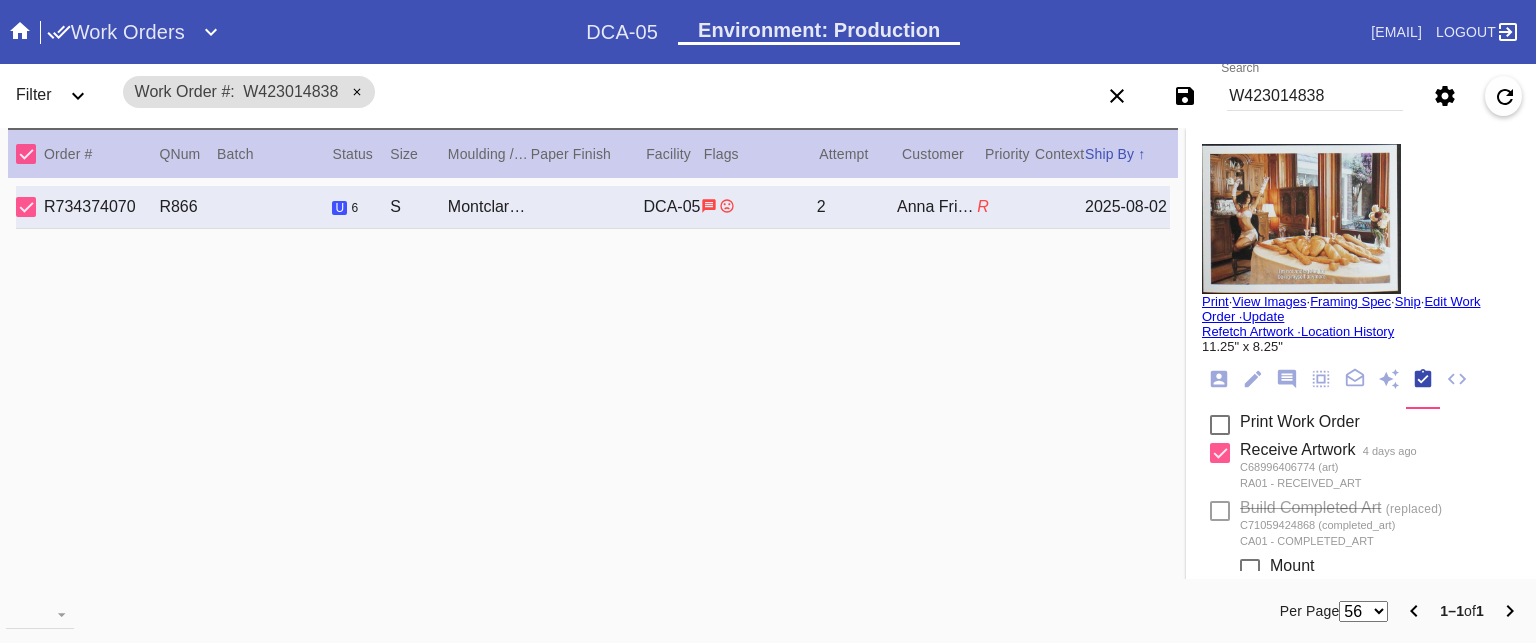 click on "W423014838" at bounding box center [1315, 96] 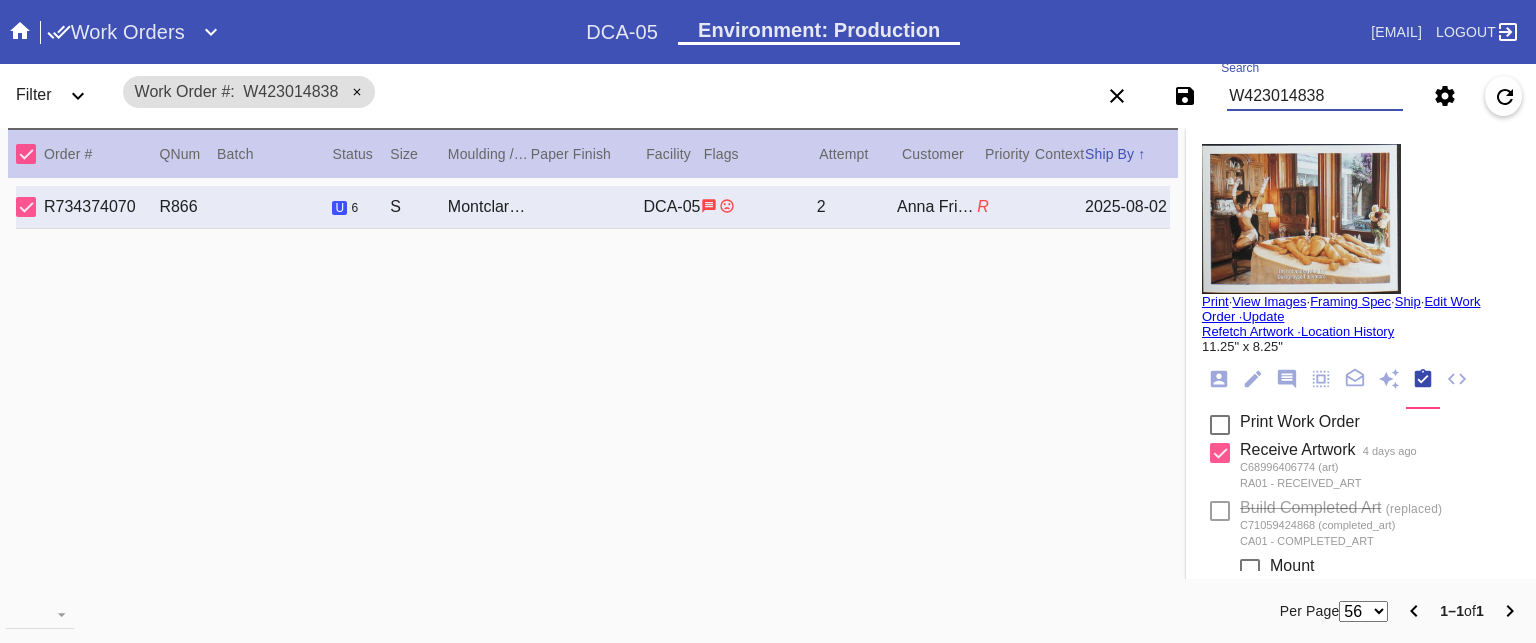click on "W423014838" at bounding box center [1315, 96] 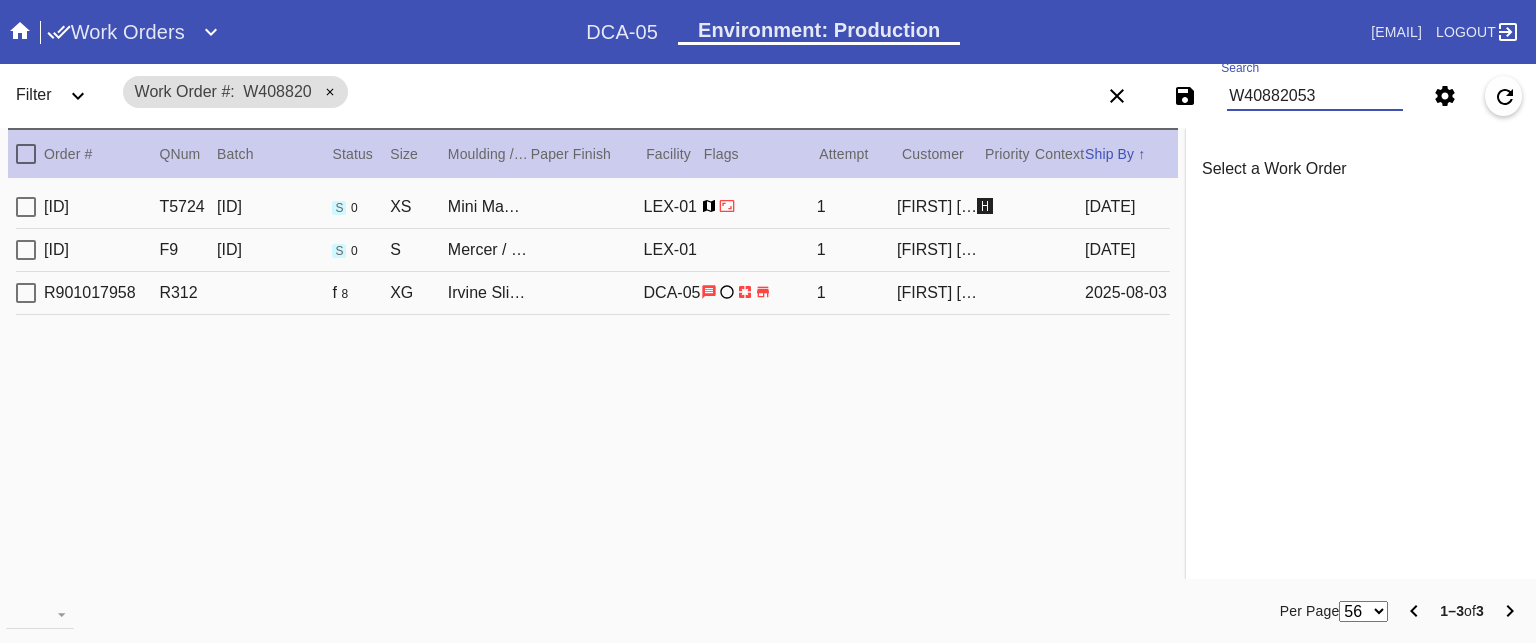 type on "W408820535" 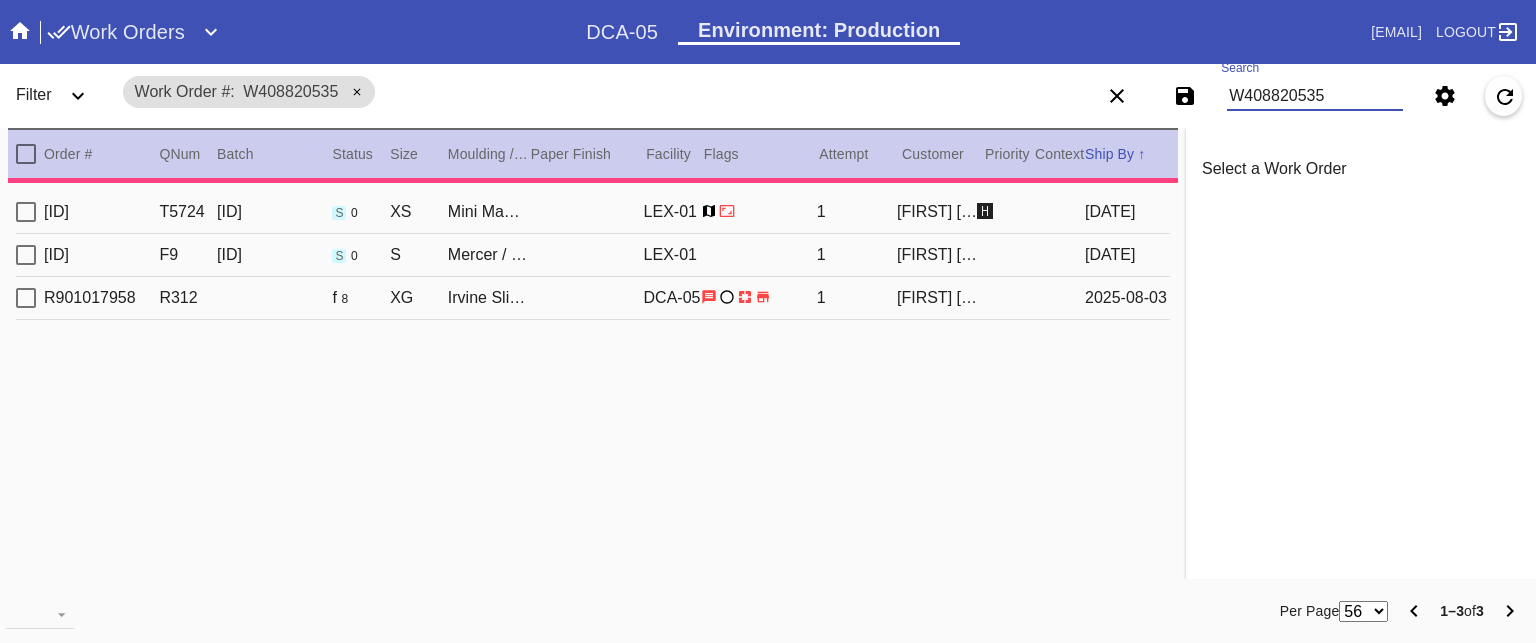 type on "2.5" 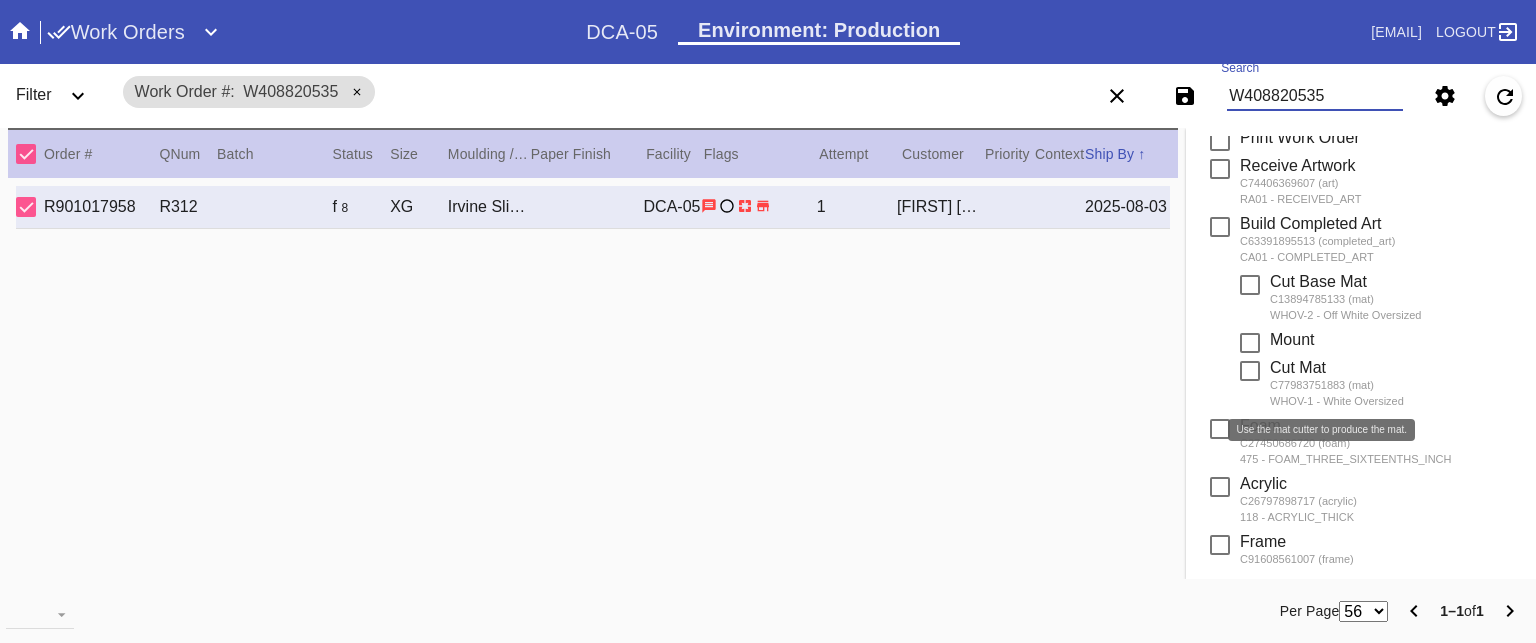 scroll, scrollTop: 0, scrollLeft: 0, axis: both 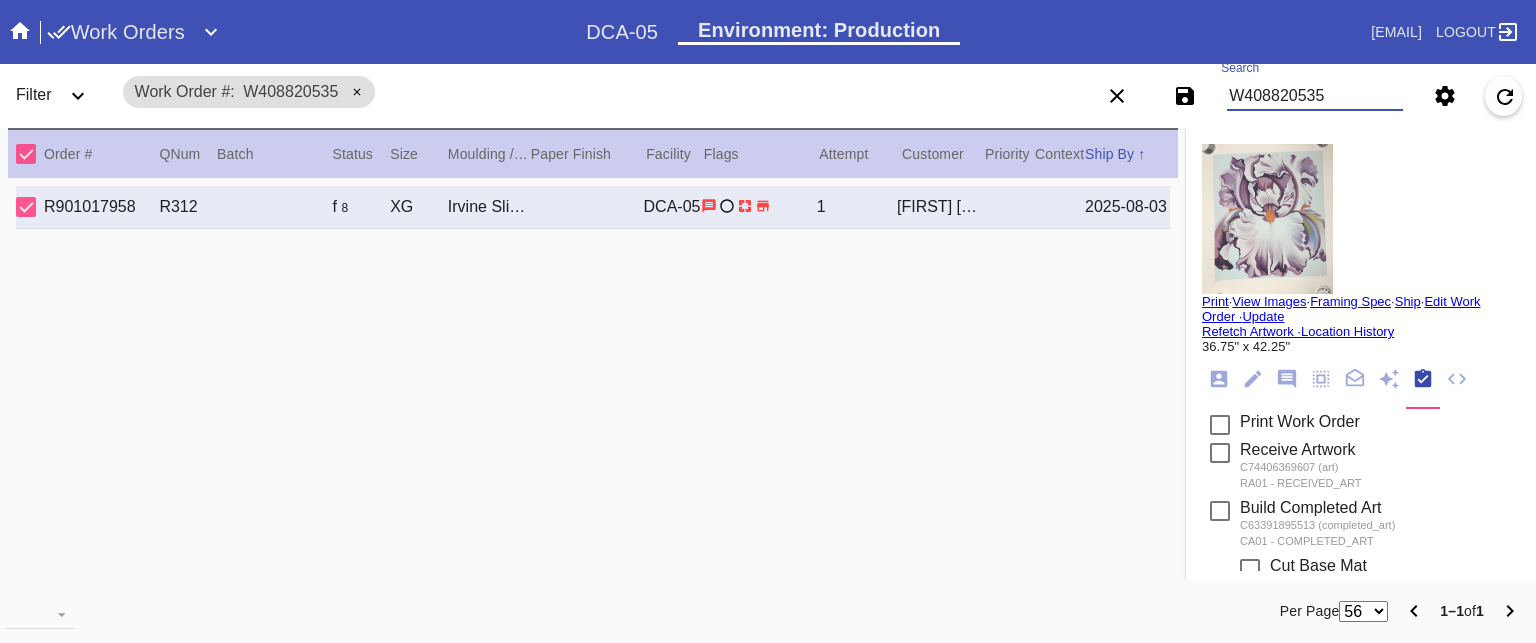 click on "W408820535" at bounding box center [1315, 96] 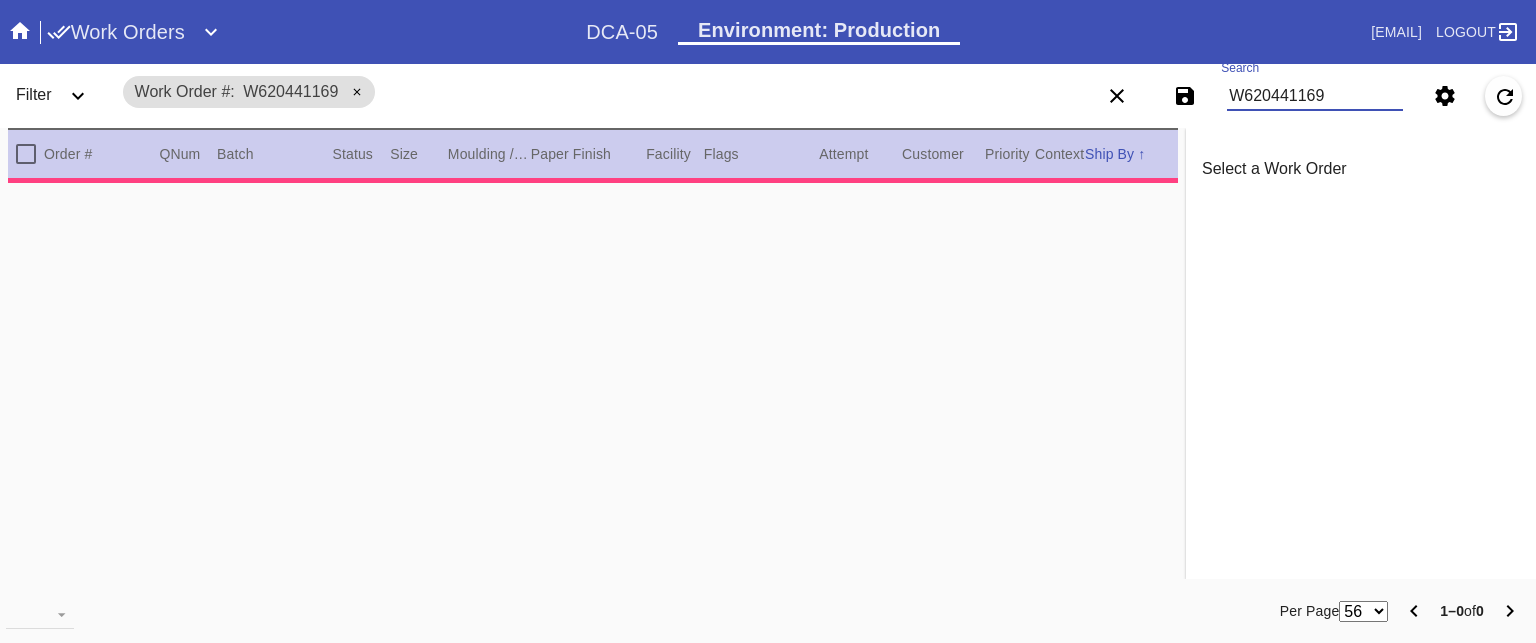 type on "W6204411696" 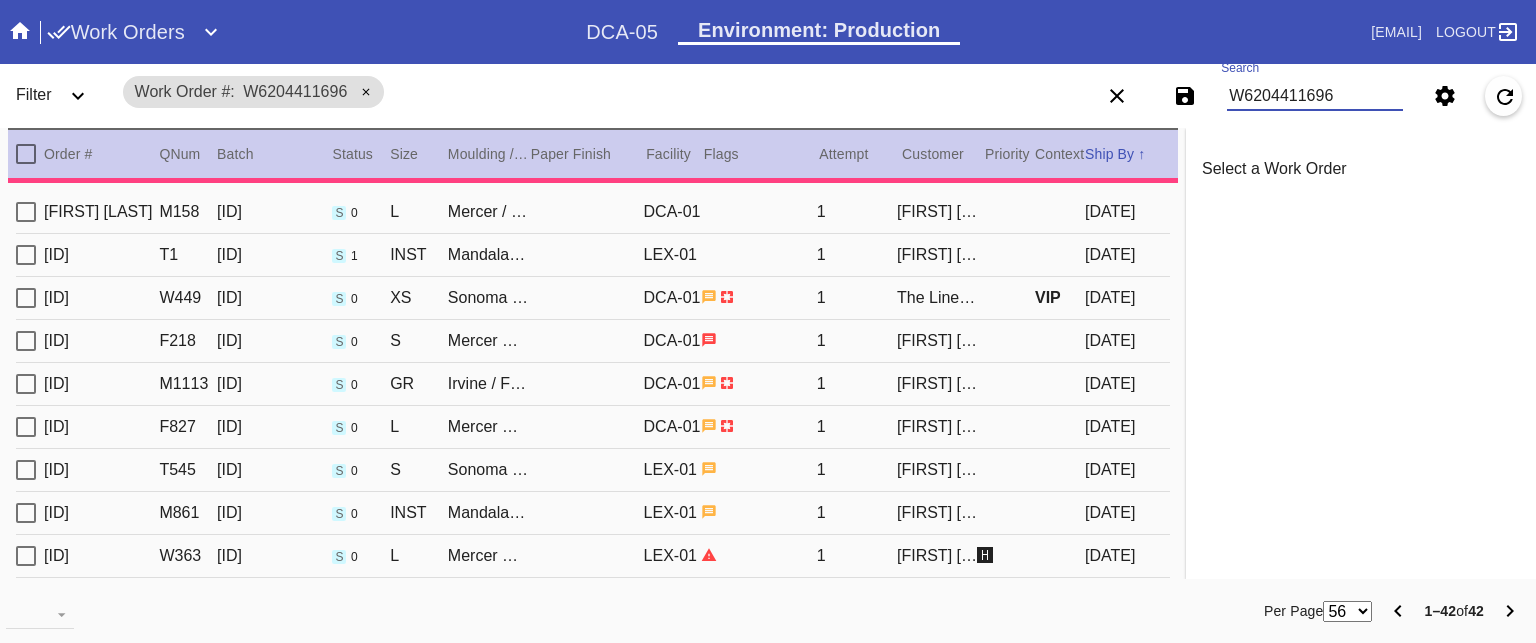 type on "4.0" 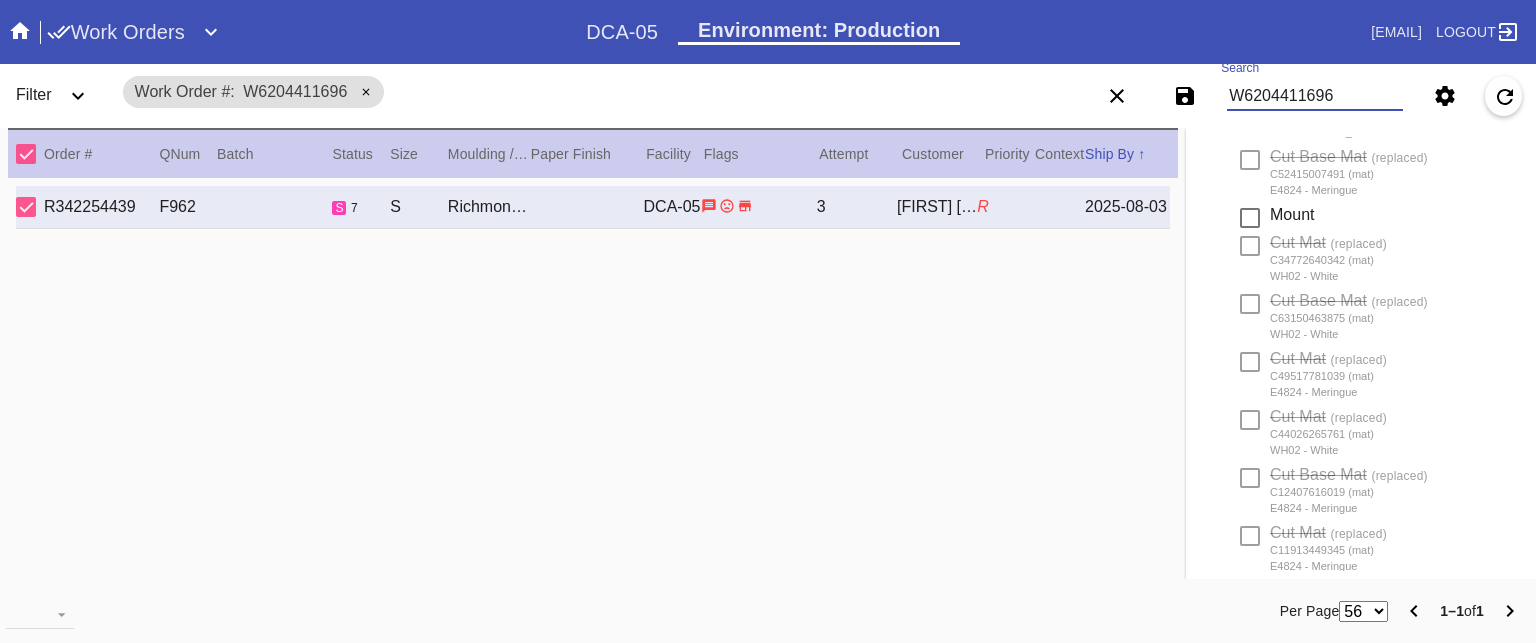 scroll, scrollTop: 0, scrollLeft: 0, axis: both 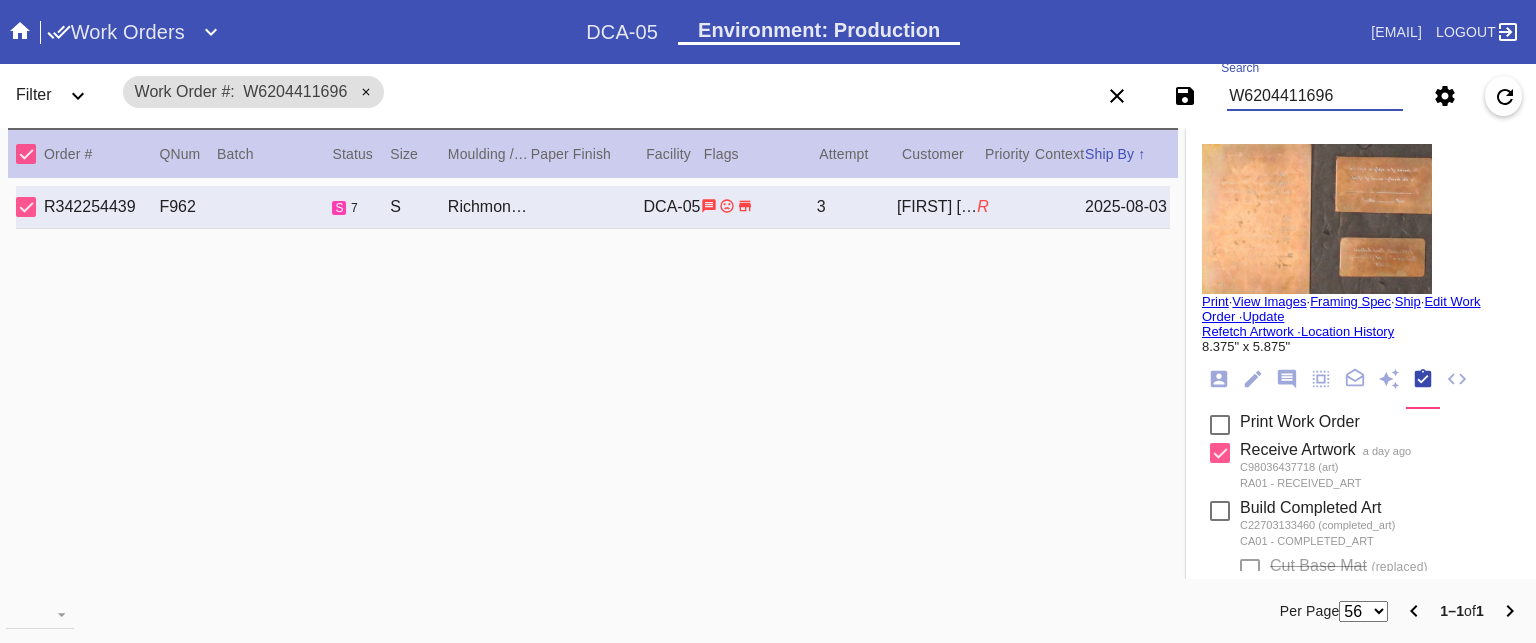 click on "W6204411696" at bounding box center (1315, 96) 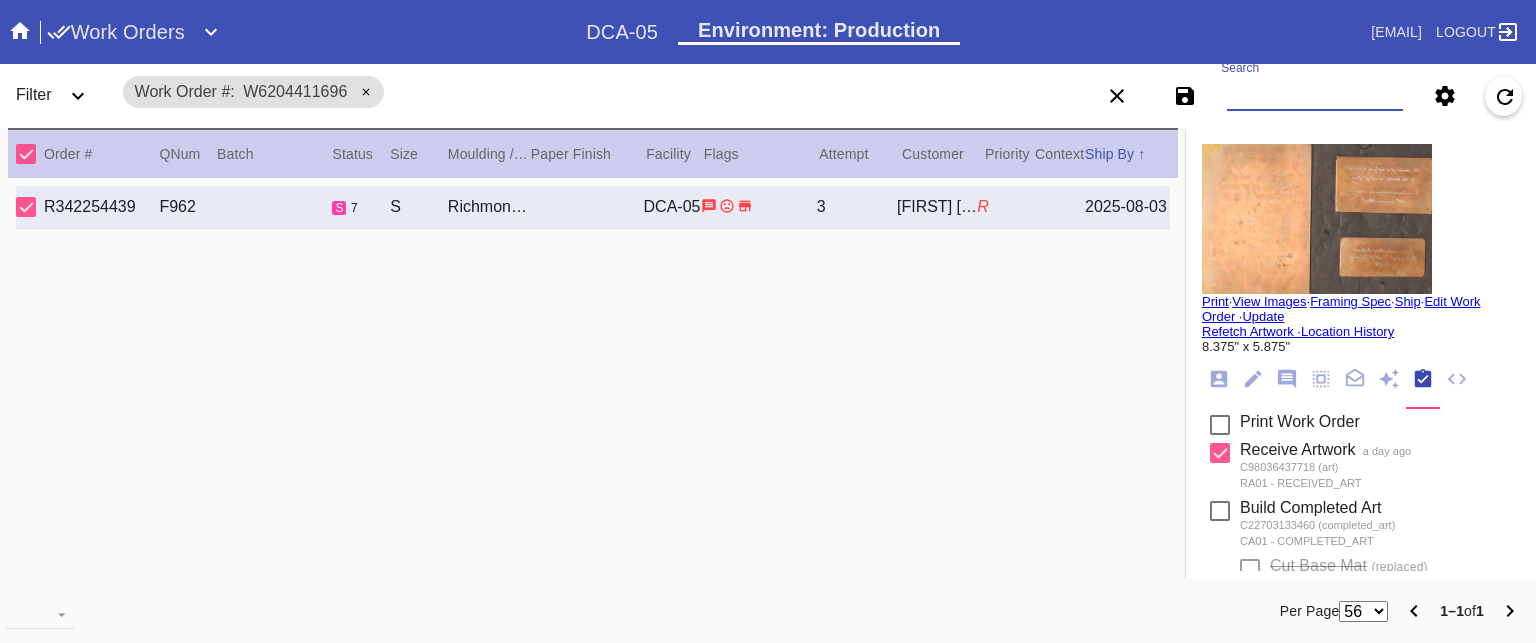 type 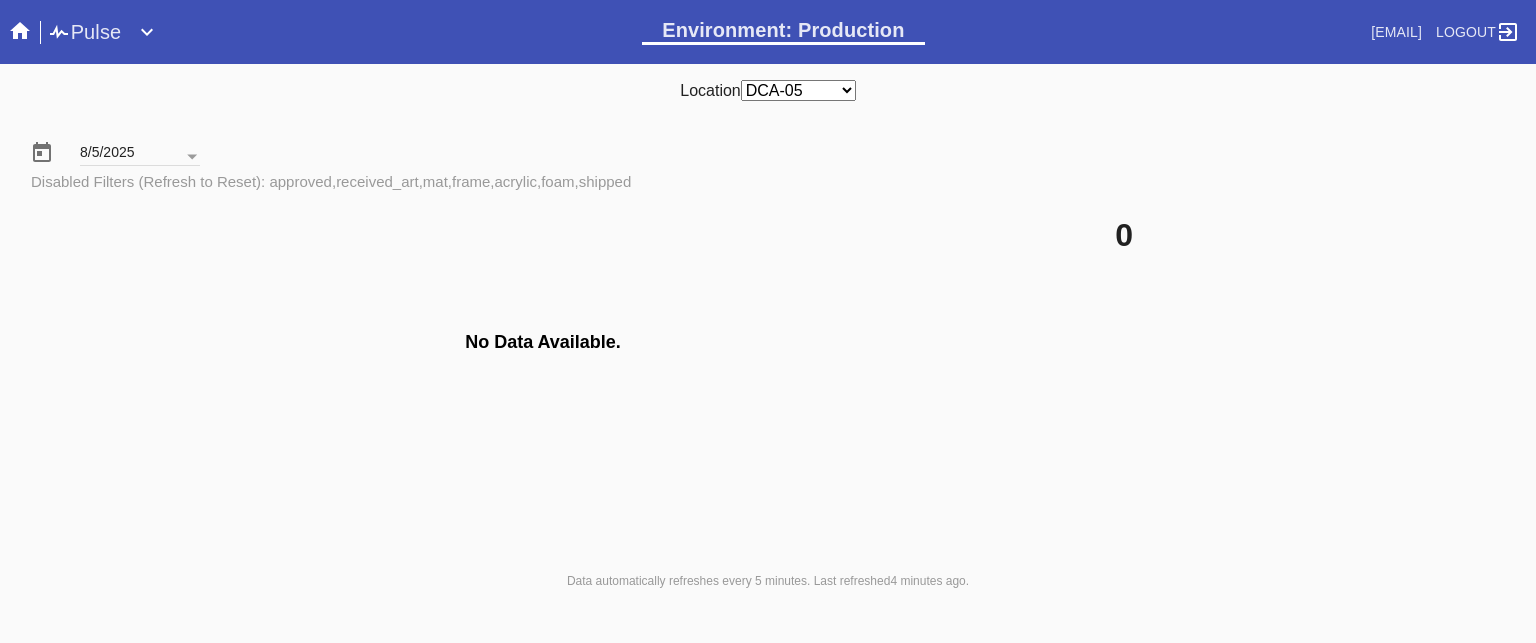 scroll, scrollTop: 0, scrollLeft: 0, axis: both 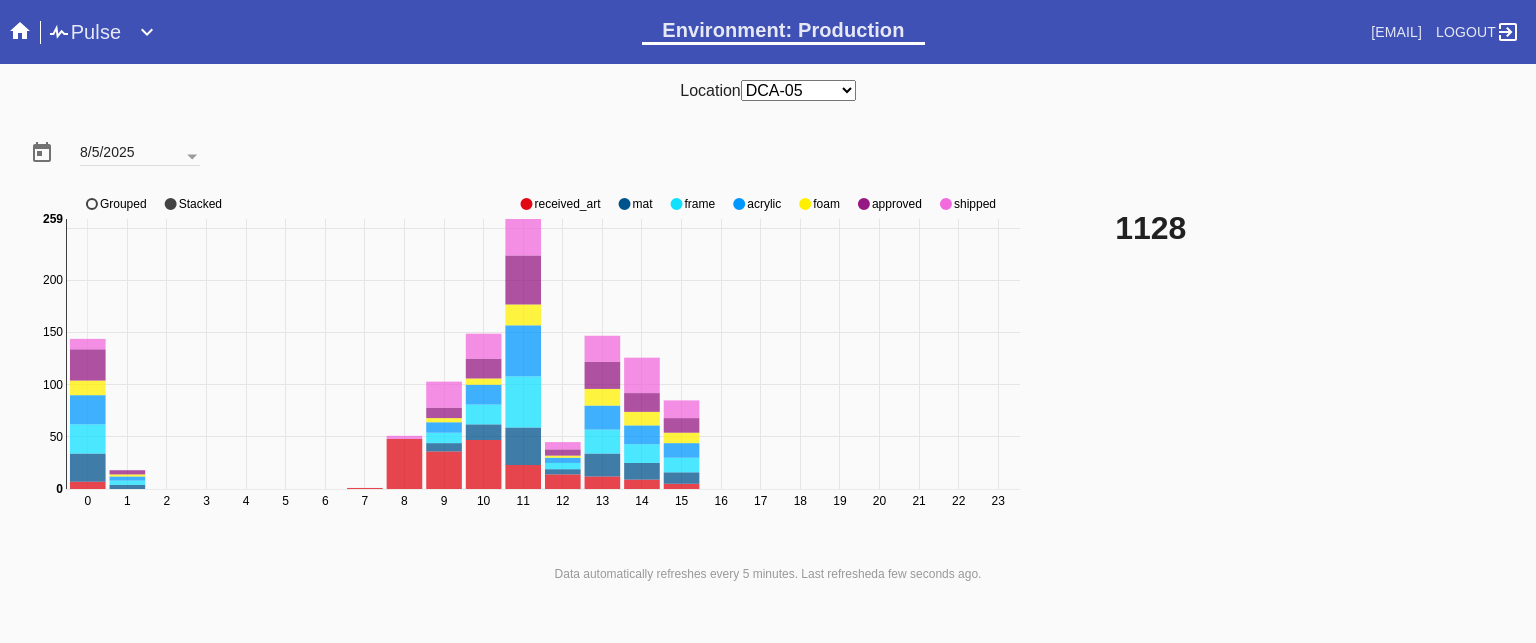 click on "approved" 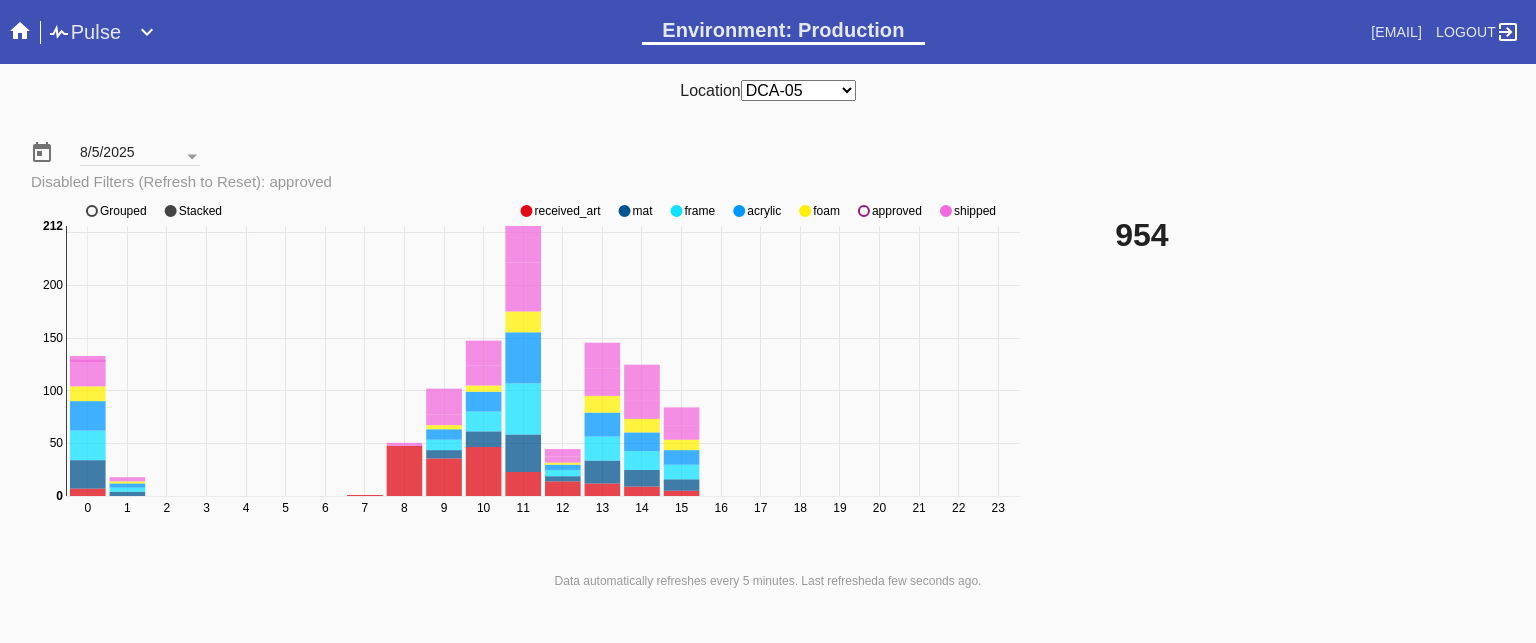 click on "approved" 